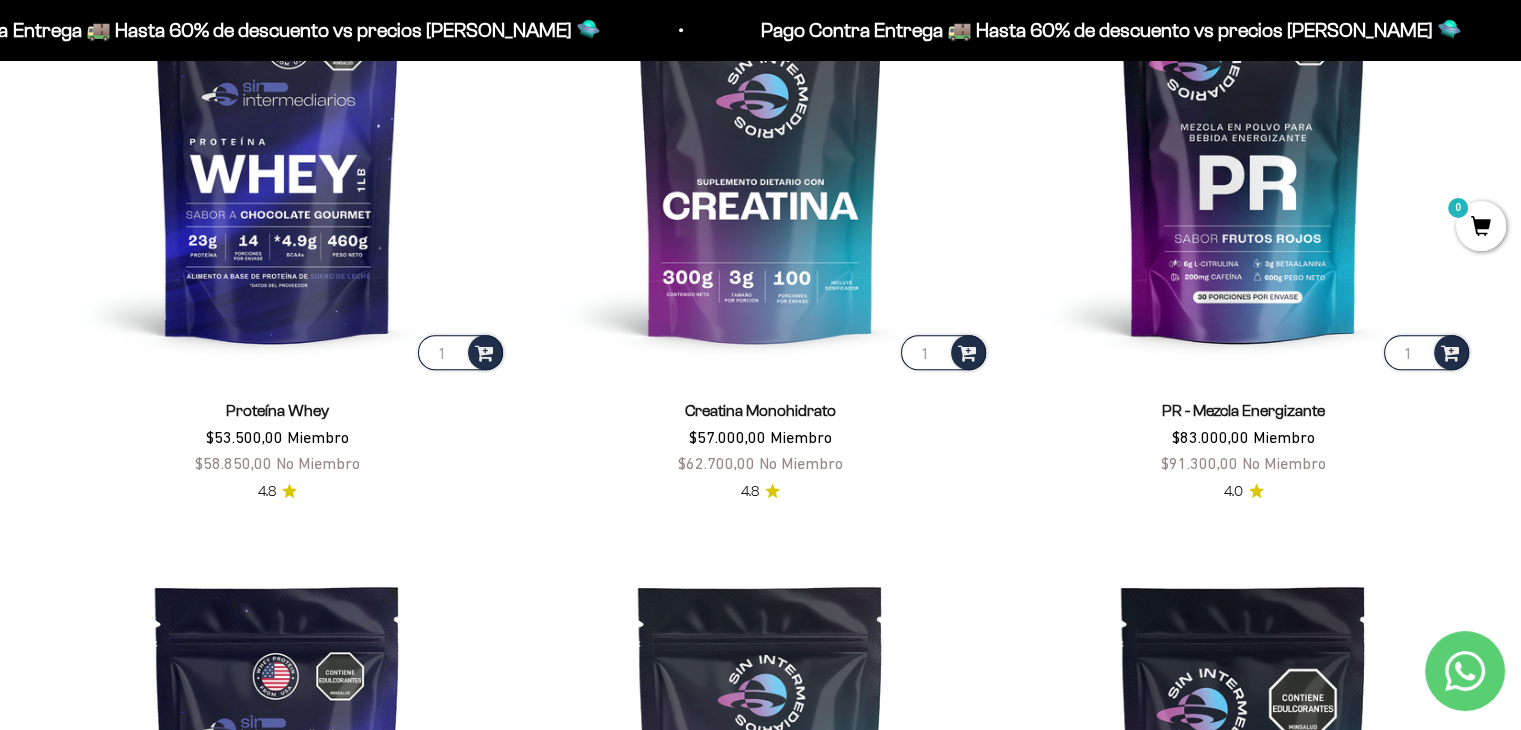 scroll, scrollTop: 995, scrollLeft: 0, axis: vertical 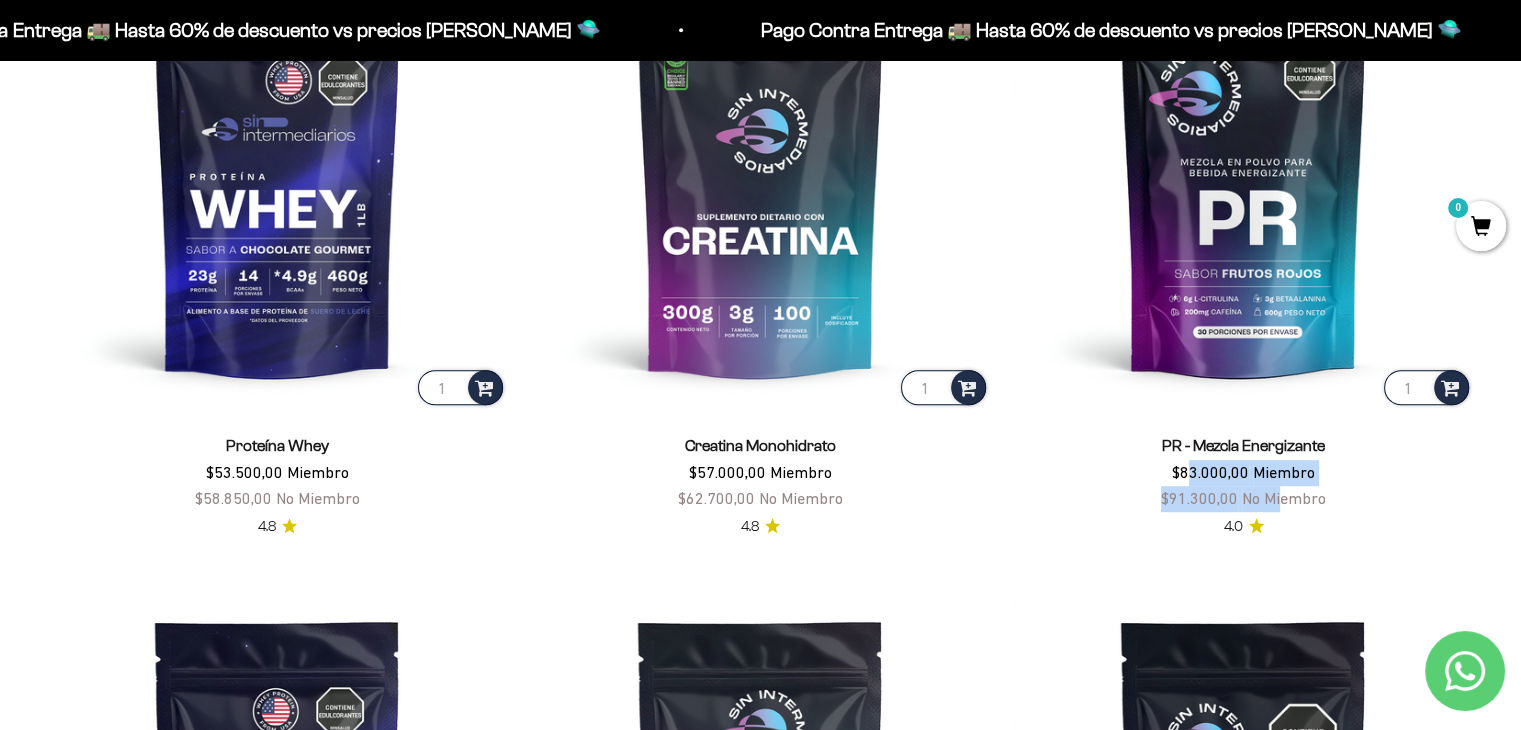 drag, startPoint x: 1187, startPoint y: 474, endPoint x: 1283, endPoint y: 493, distance: 97.862144 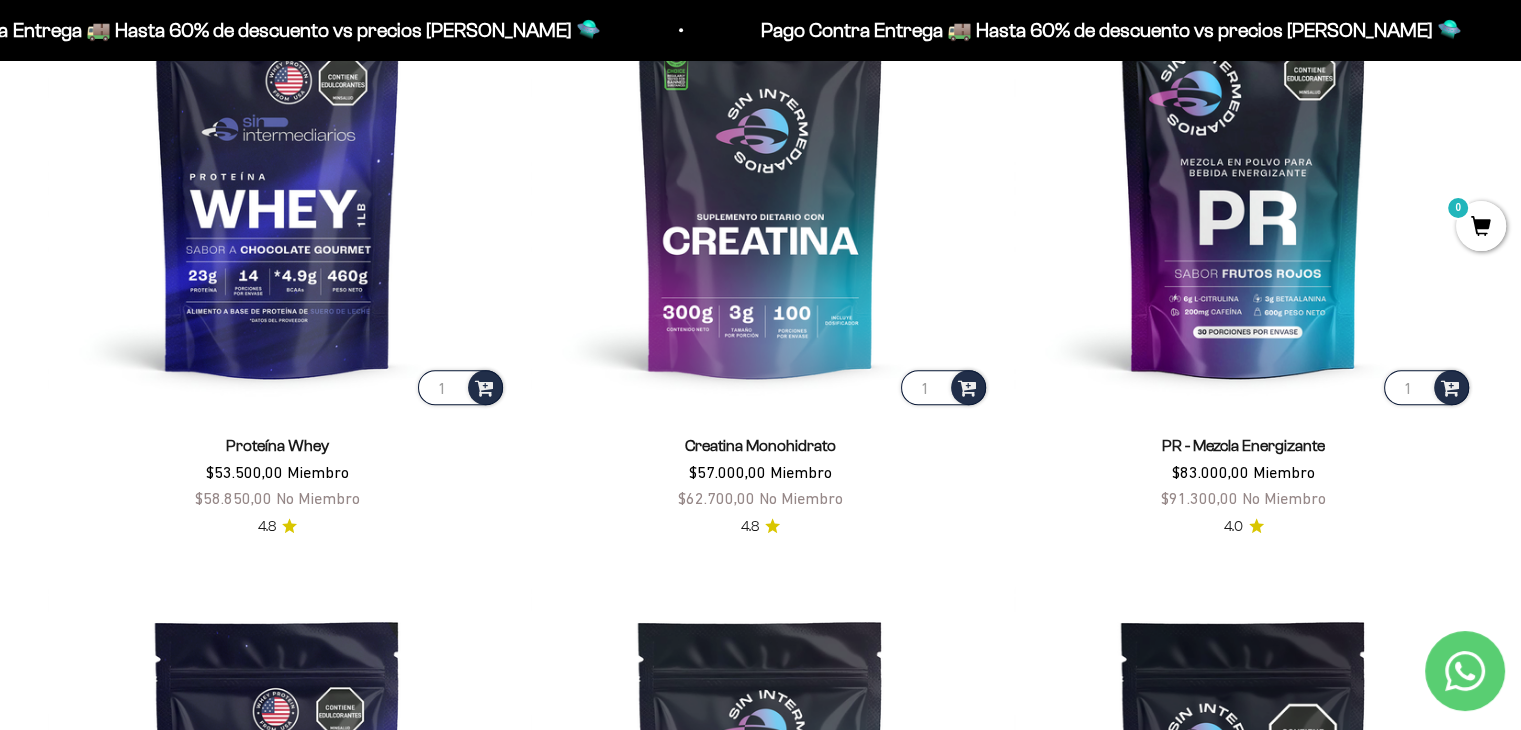 click on "1
Proteína Whey $53.500,00   Miembro $58.850,00   No Miembro 4.8
1
Creatina Monohidrato $57.000,00   Miembro $62.700,00   No Miembro 4.8
1
PR - Mezcla Energizante $83.000,00   Miembro $91.300,00   No Miembro 4.0
1
Proteína Aislada (ISO) $74.000,00   Miembro $81.400,00   No Miembro 4.8
1
Colágeno Hidrolizado $45.000,00   Miembro $49.500,00   No Miembro 4.8
1
BCAAs sabor Limón - Mandarina (2:1:1) $53.000,00   Miembro $58.300,00   No Miembro 4.8" at bounding box center (760, 561) 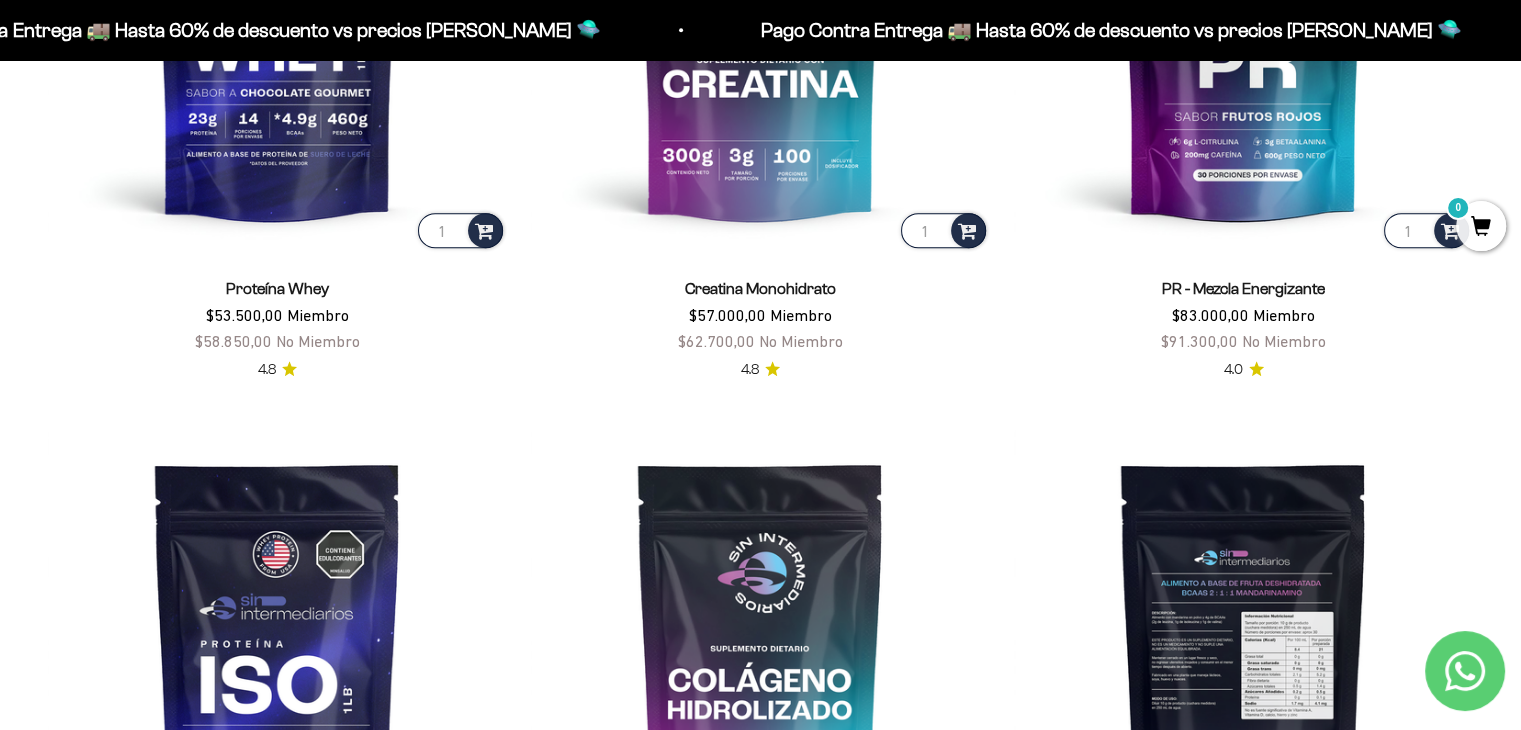 scroll, scrollTop: 995, scrollLeft: 0, axis: vertical 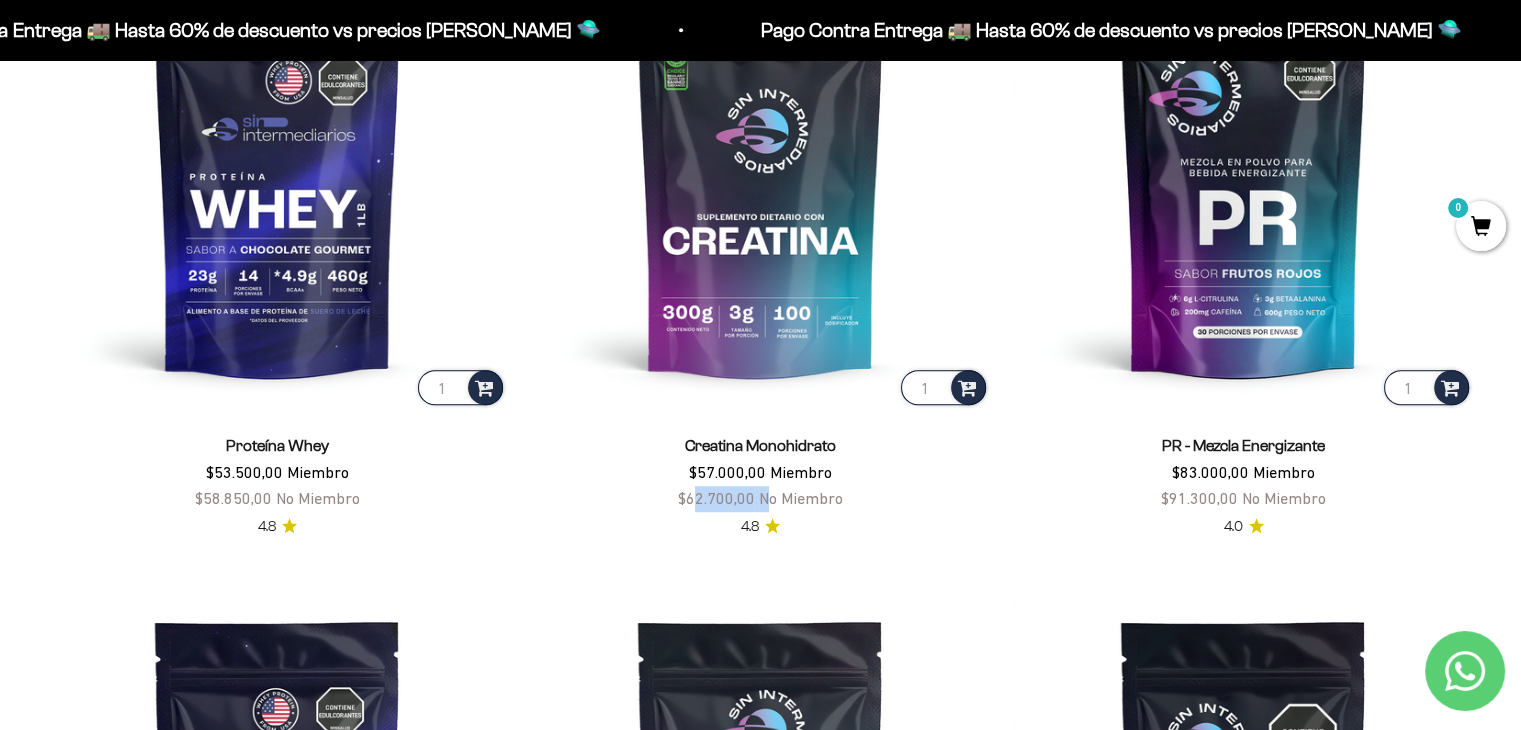drag, startPoint x: 694, startPoint y: 497, endPoint x: 764, endPoint y: 510, distance: 71.19691 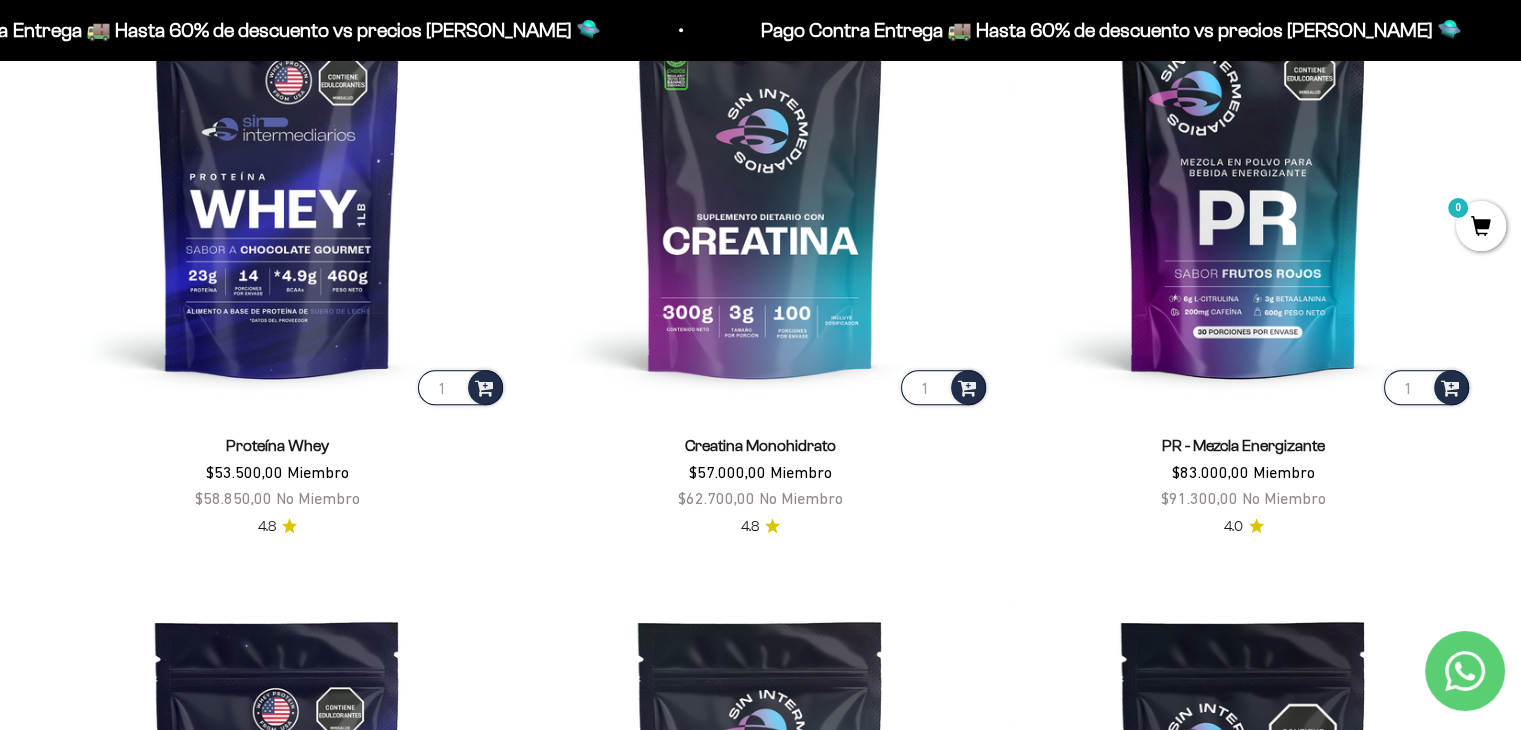 click on "Creatina Monohidrato $57.000,00   Miembro $62.700,00   No Miembro 4.8" at bounding box center [760, 473] 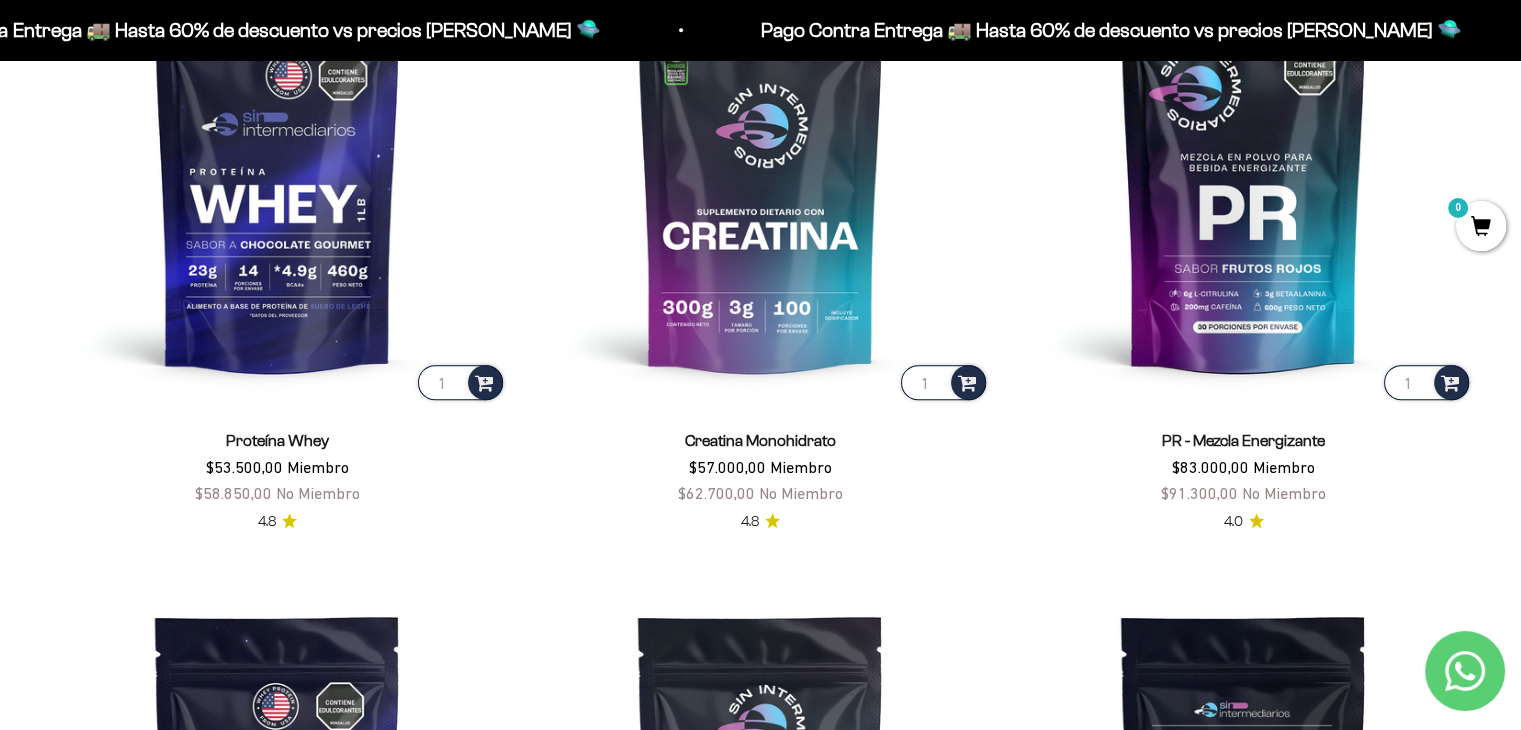 scroll, scrollTop: 900, scrollLeft: 0, axis: vertical 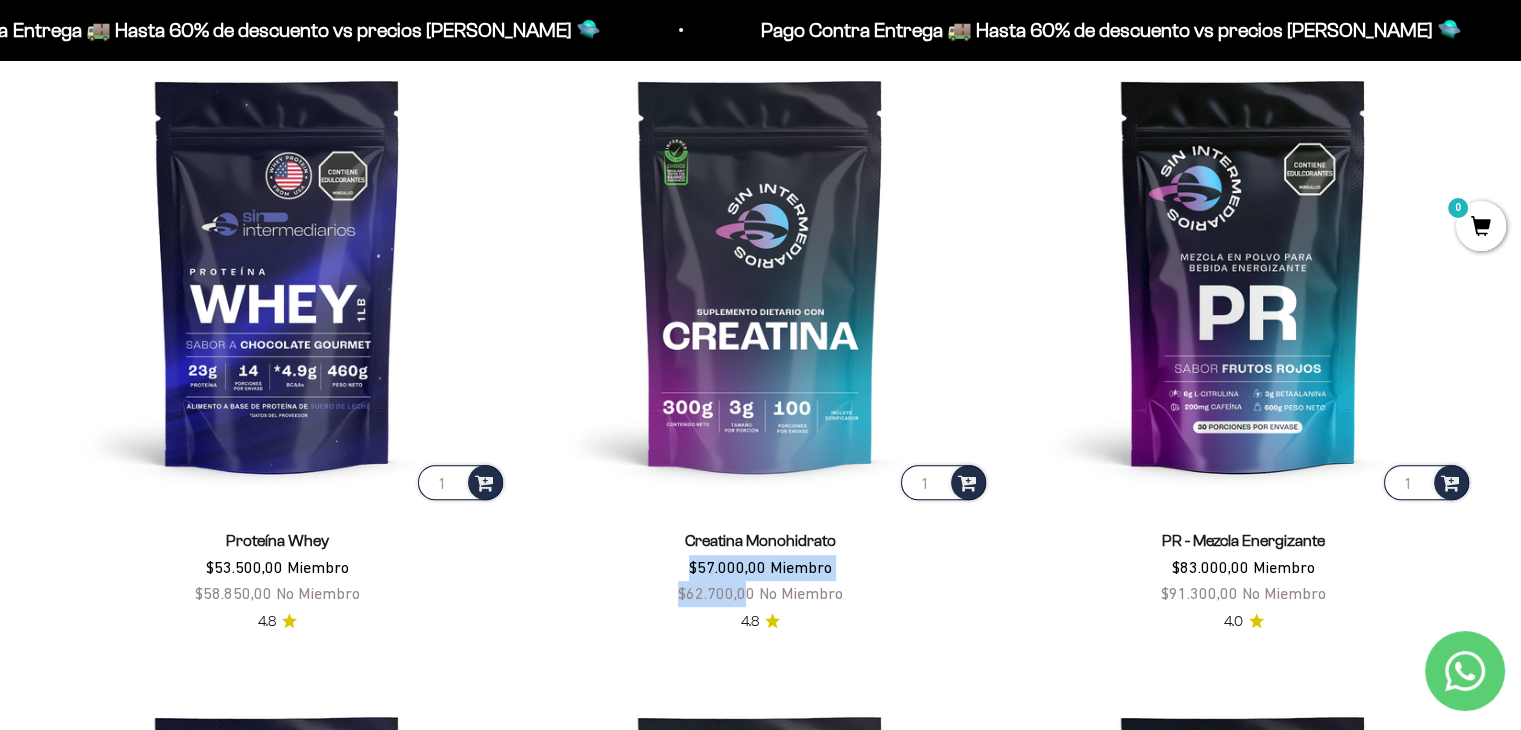 drag, startPoint x: 848, startPoint y: 537, endPoint x: 749, endPoint y: 602, distance: 118.43141 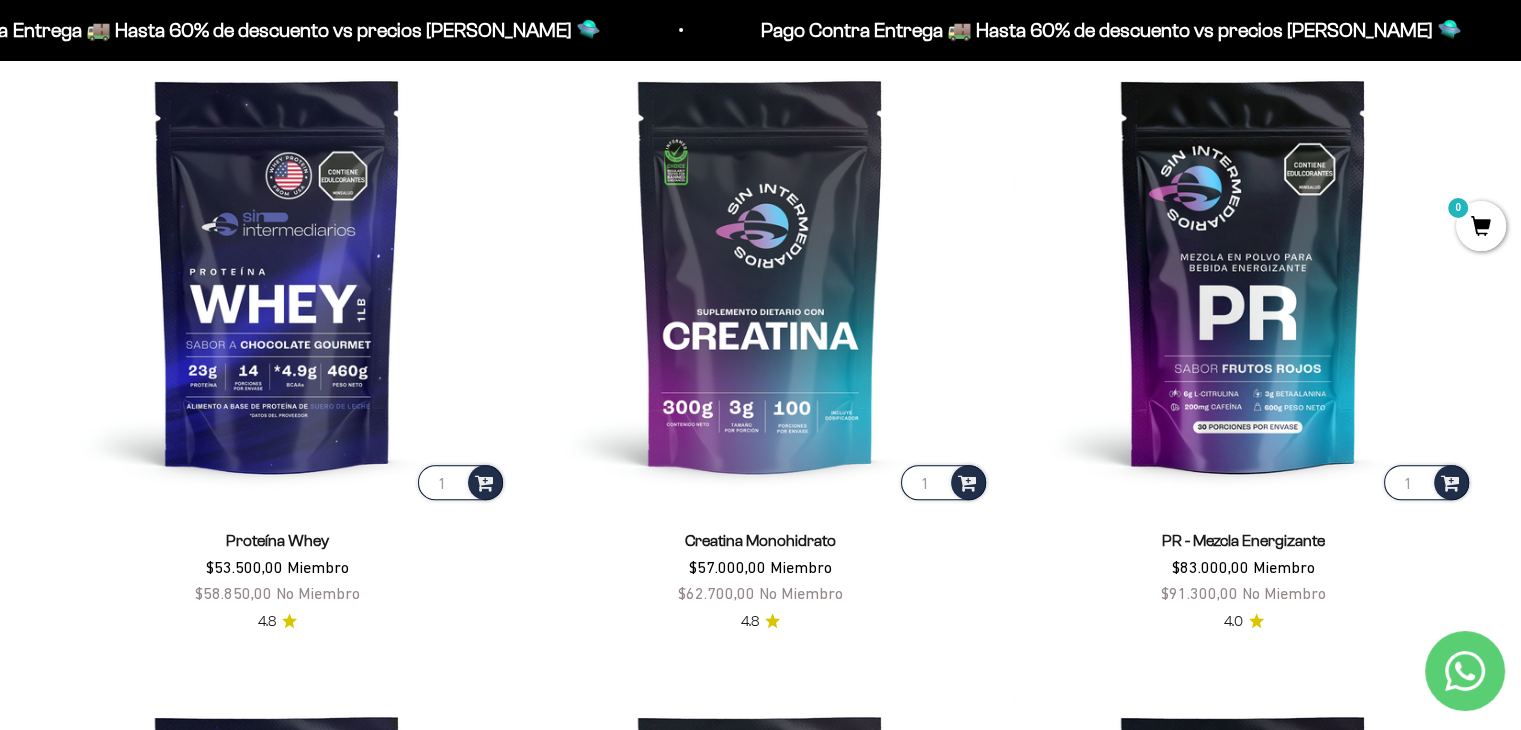 click on "Creatina Monohidrato $57.000,00   Miembro $62.700,00   No Miembro 4.8" at bounding box center [760, 568] 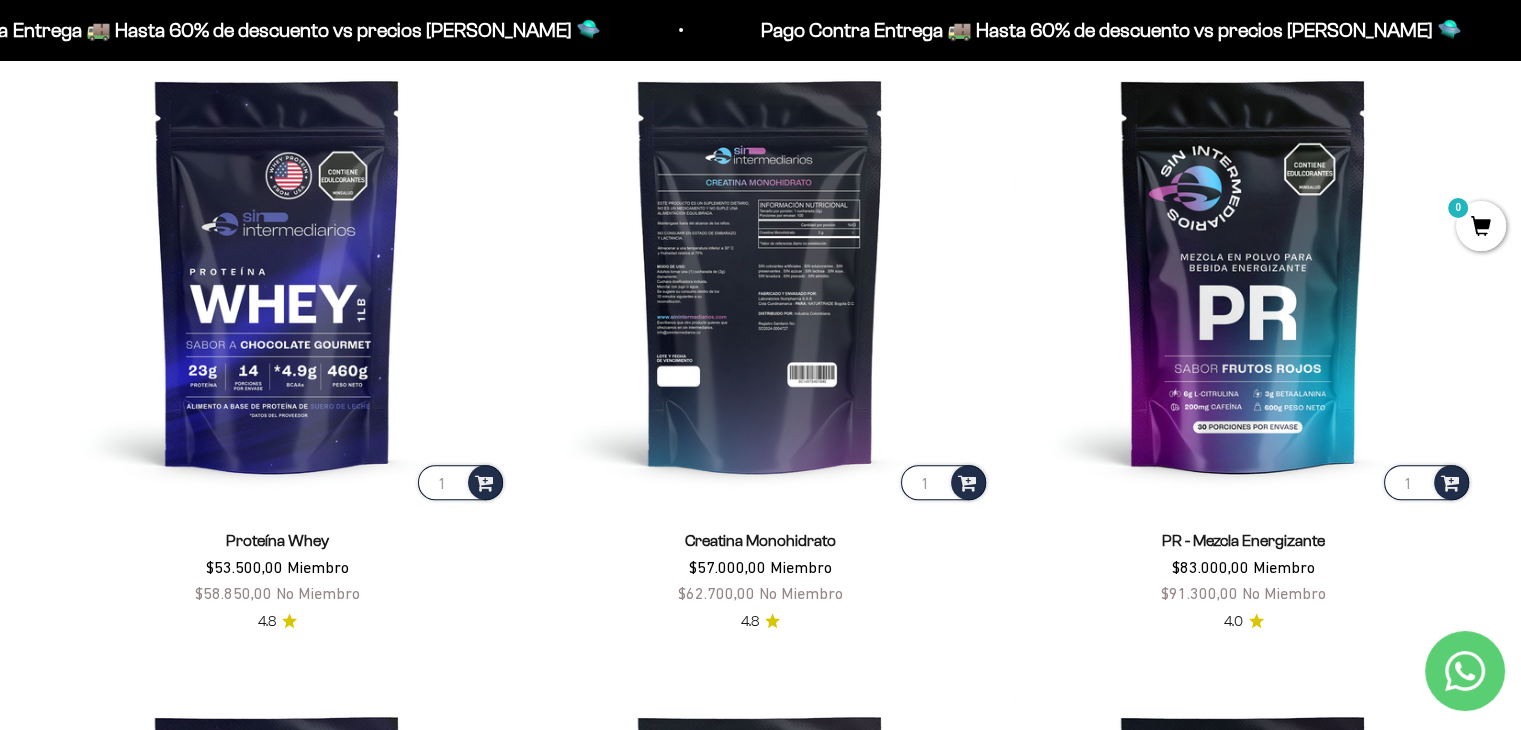 click at bounding box center (760, 274) 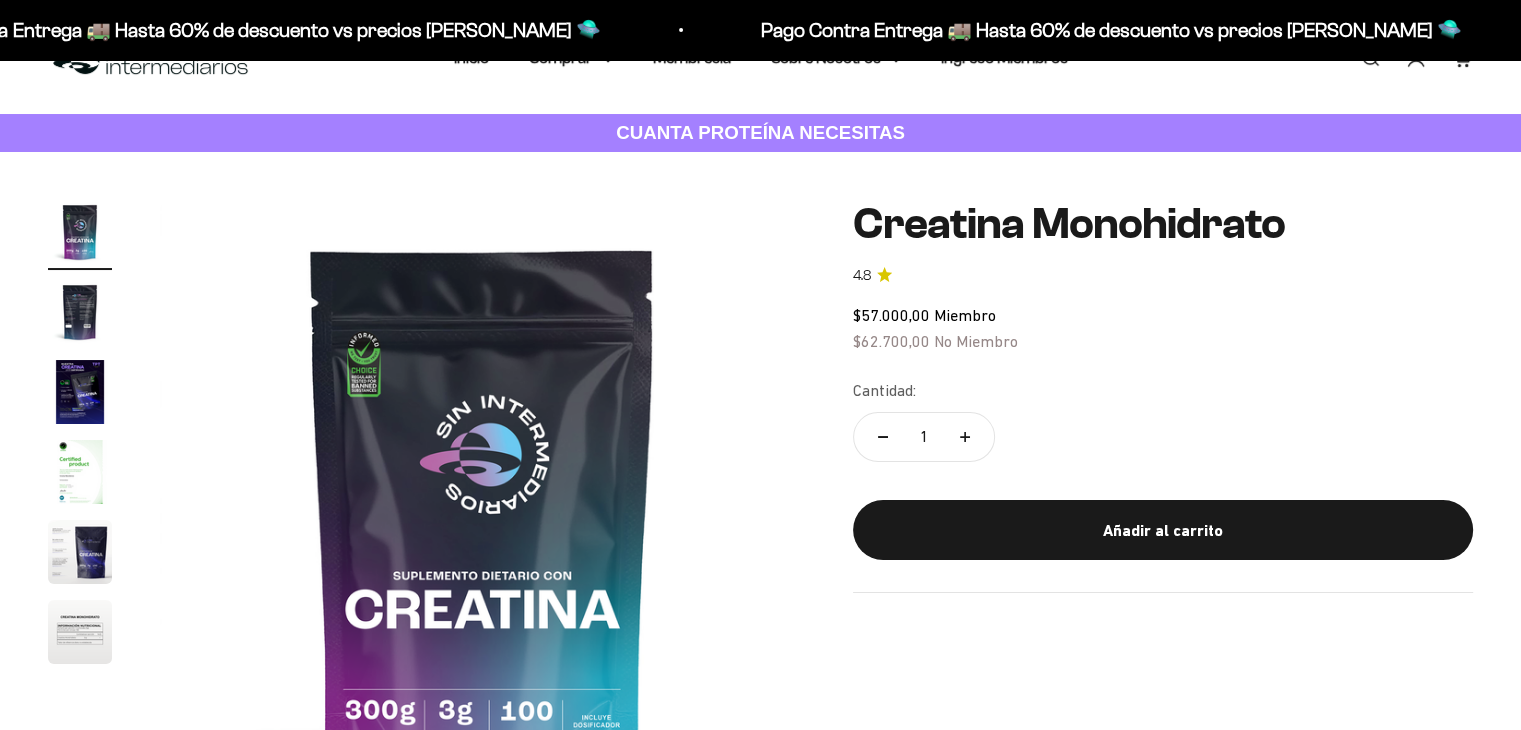 scroll, scrollTop: 100, scrollLeft: 0, axis: vertical 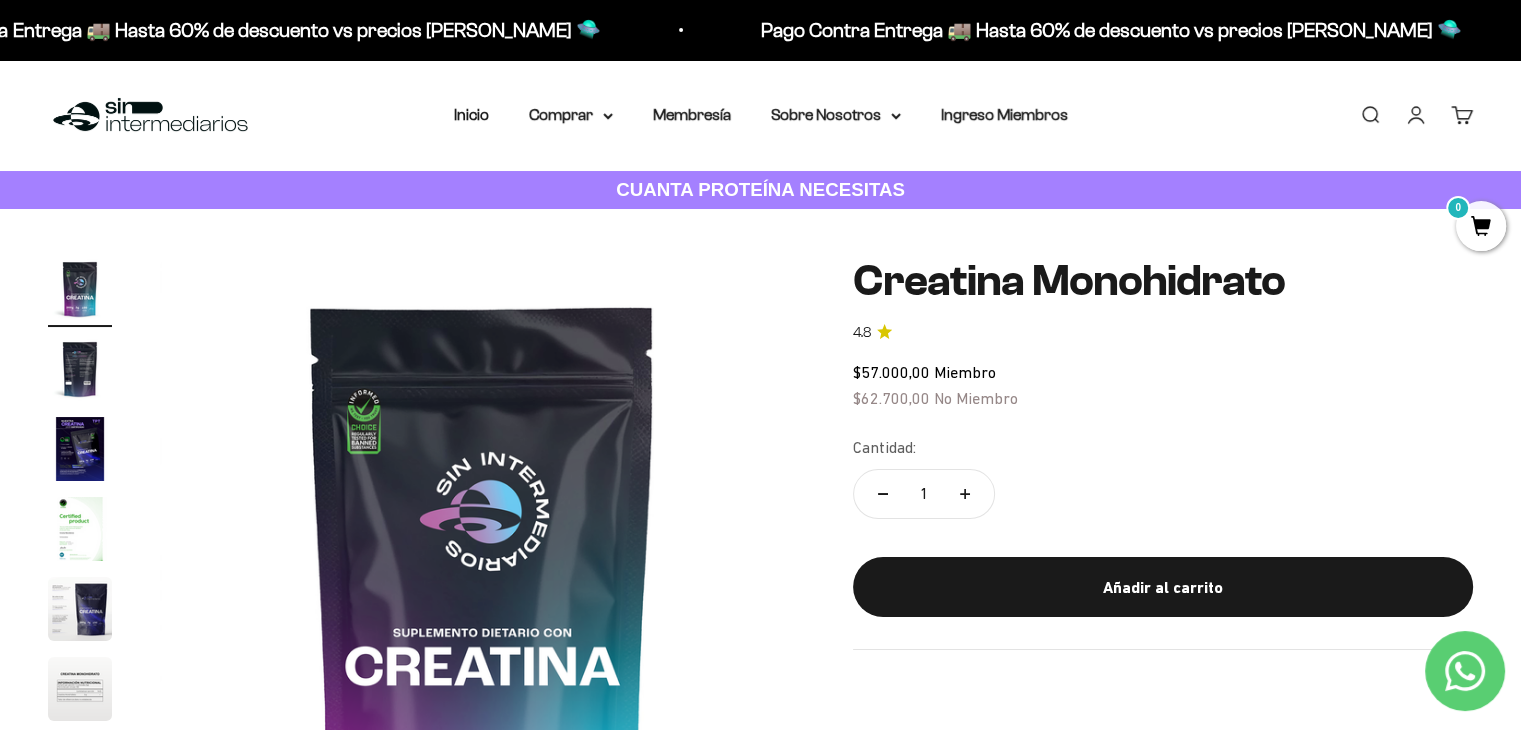 click at bounding box center [80, 289] 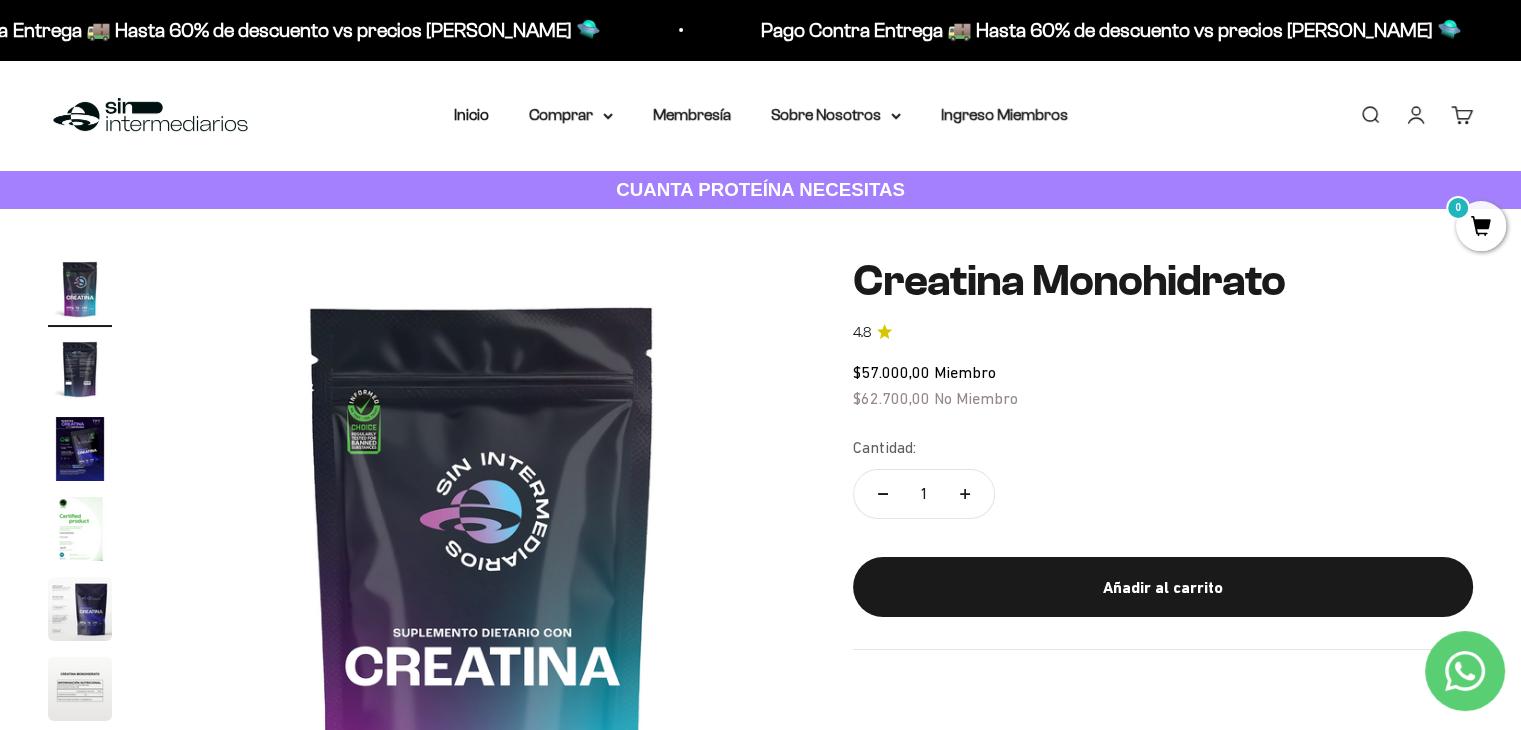 click at bounding box center [80, 369] 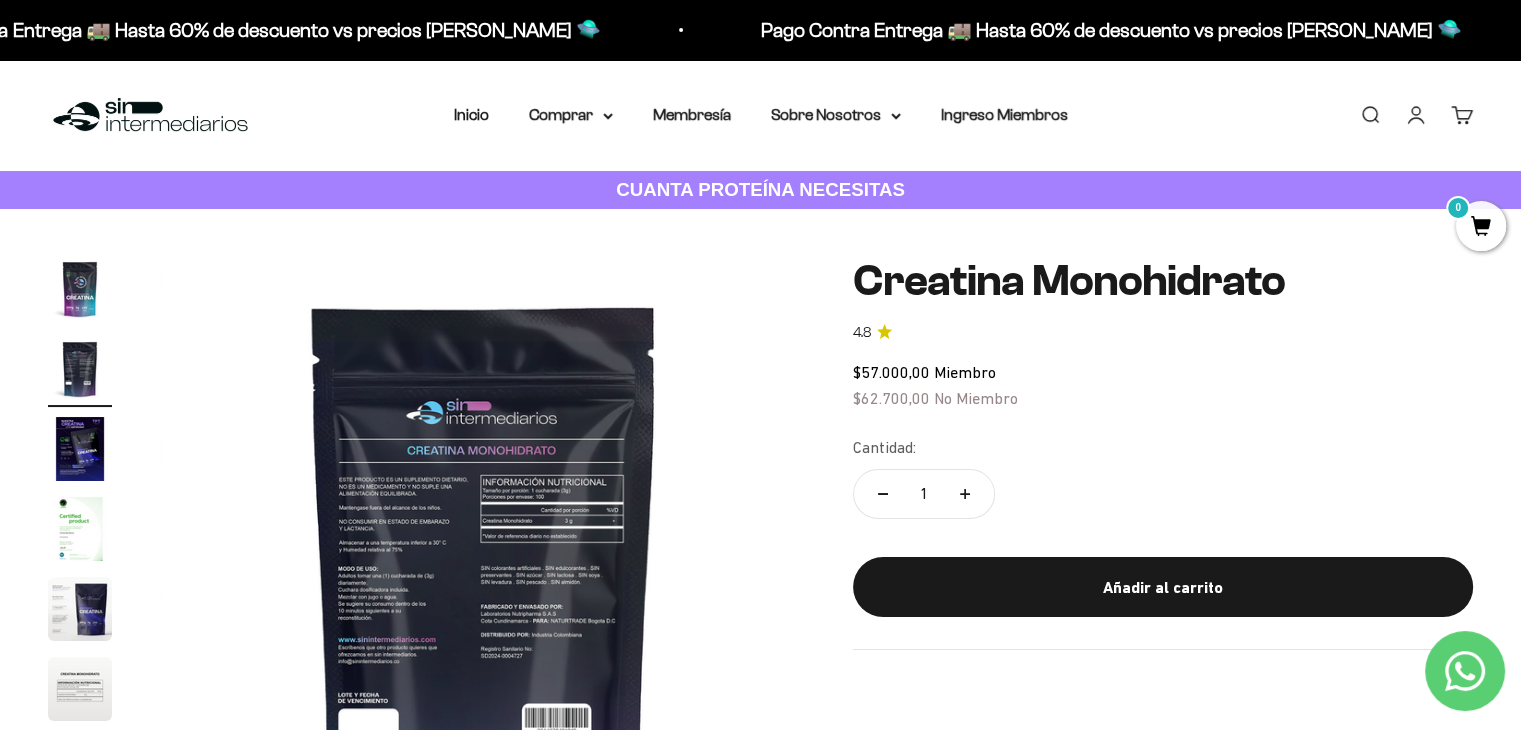 scroll, scrollTop: 0, scrollLeft: 669, axis: horizontal 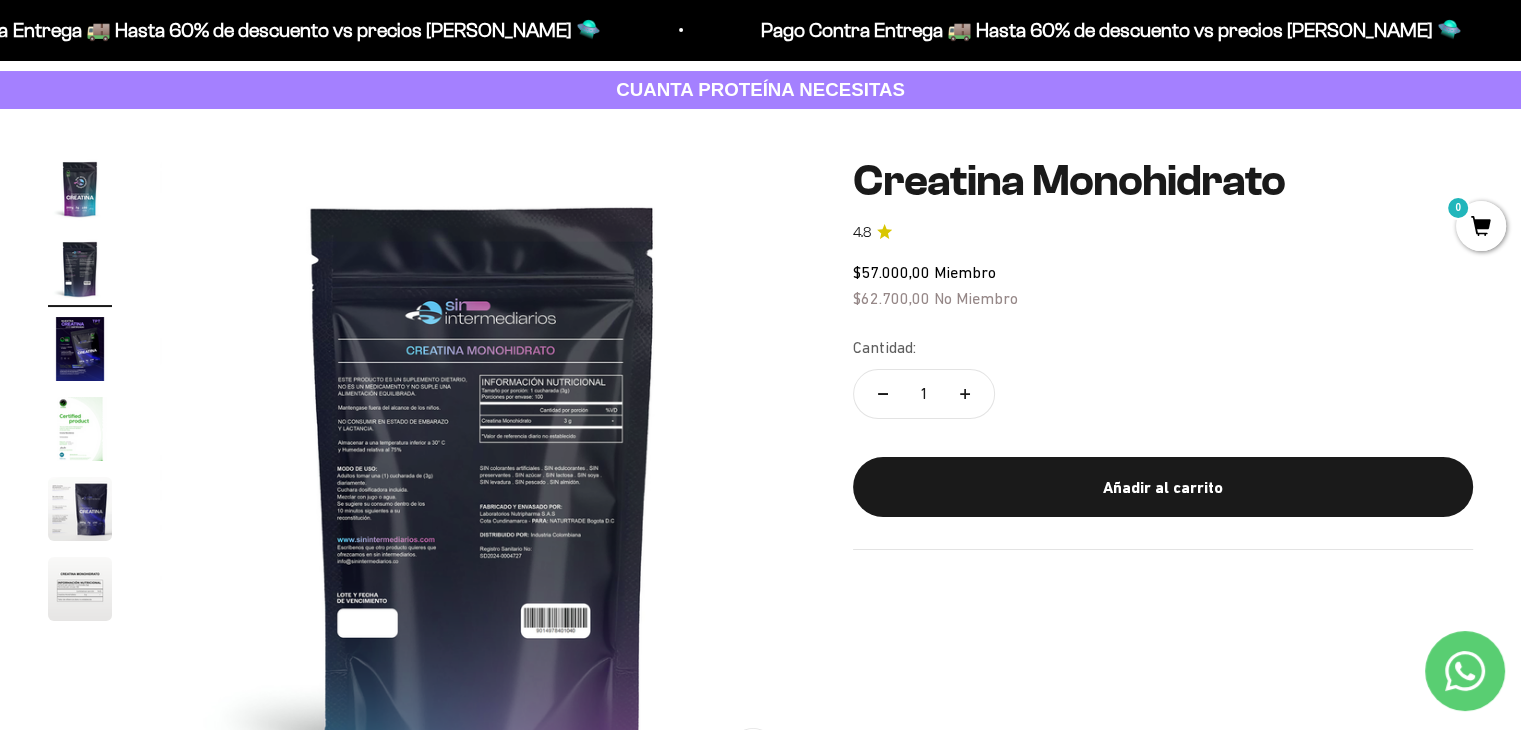 click at bounding box center [482, 479] 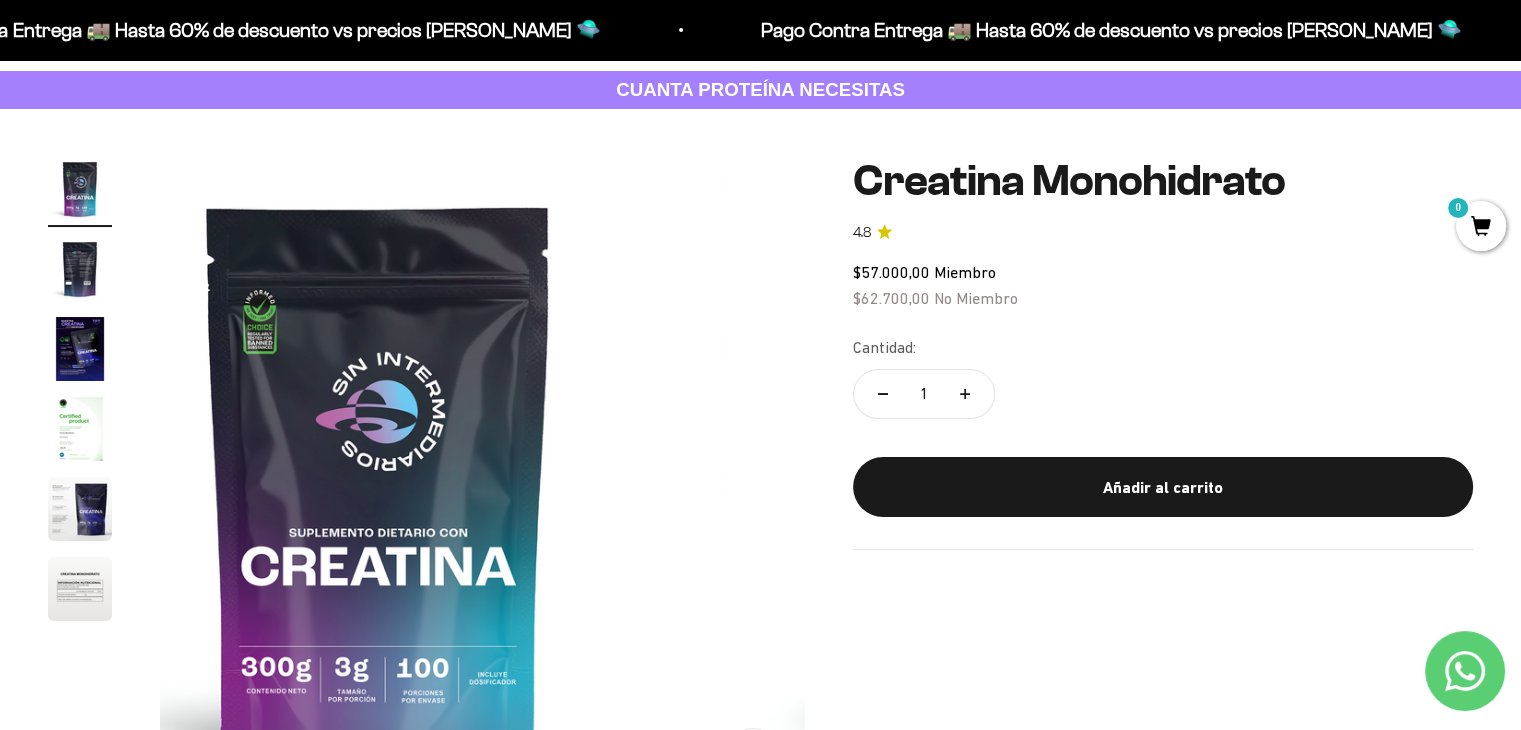 scroll, scrollTop: 0, scrollLeft: 0, axis: both 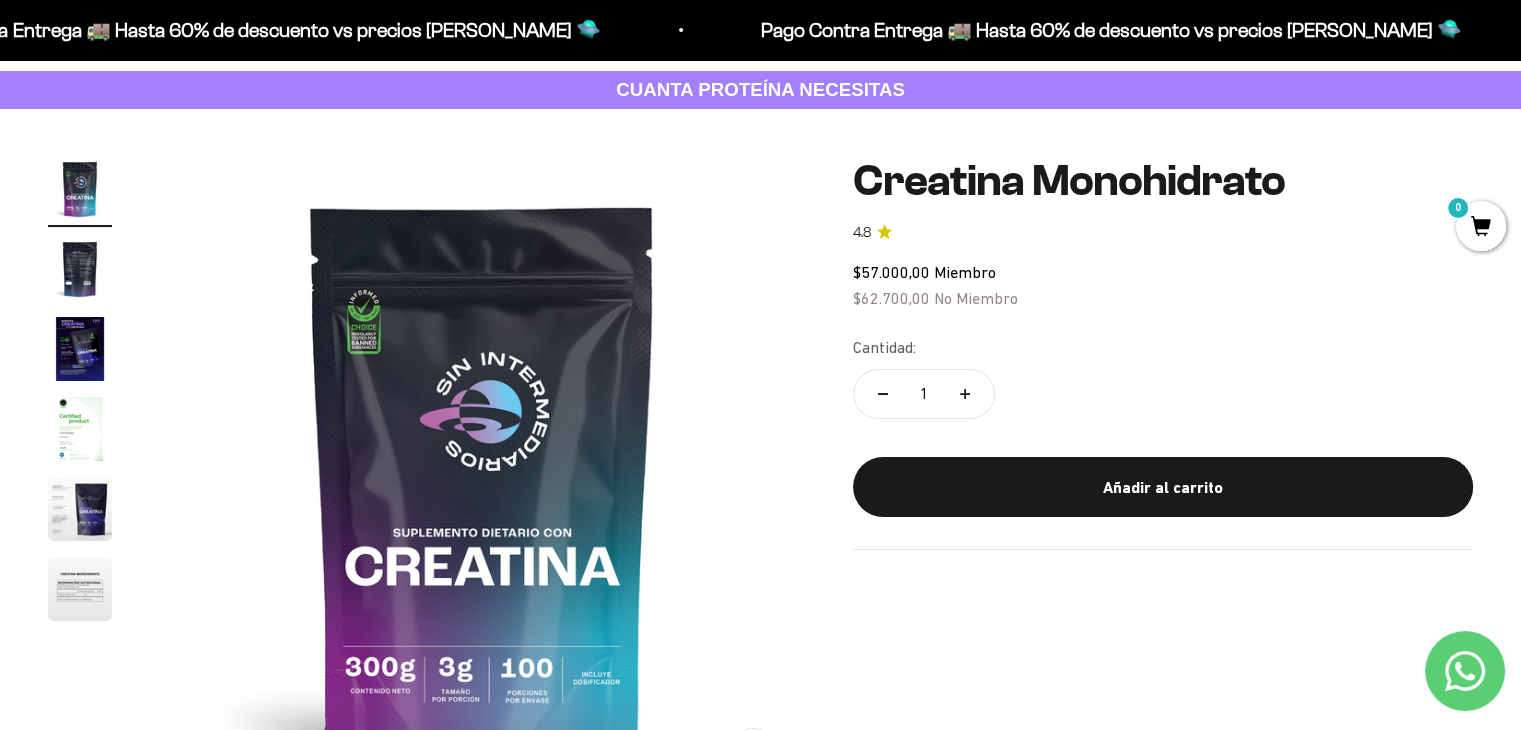 click at bounding box center (482, 479) 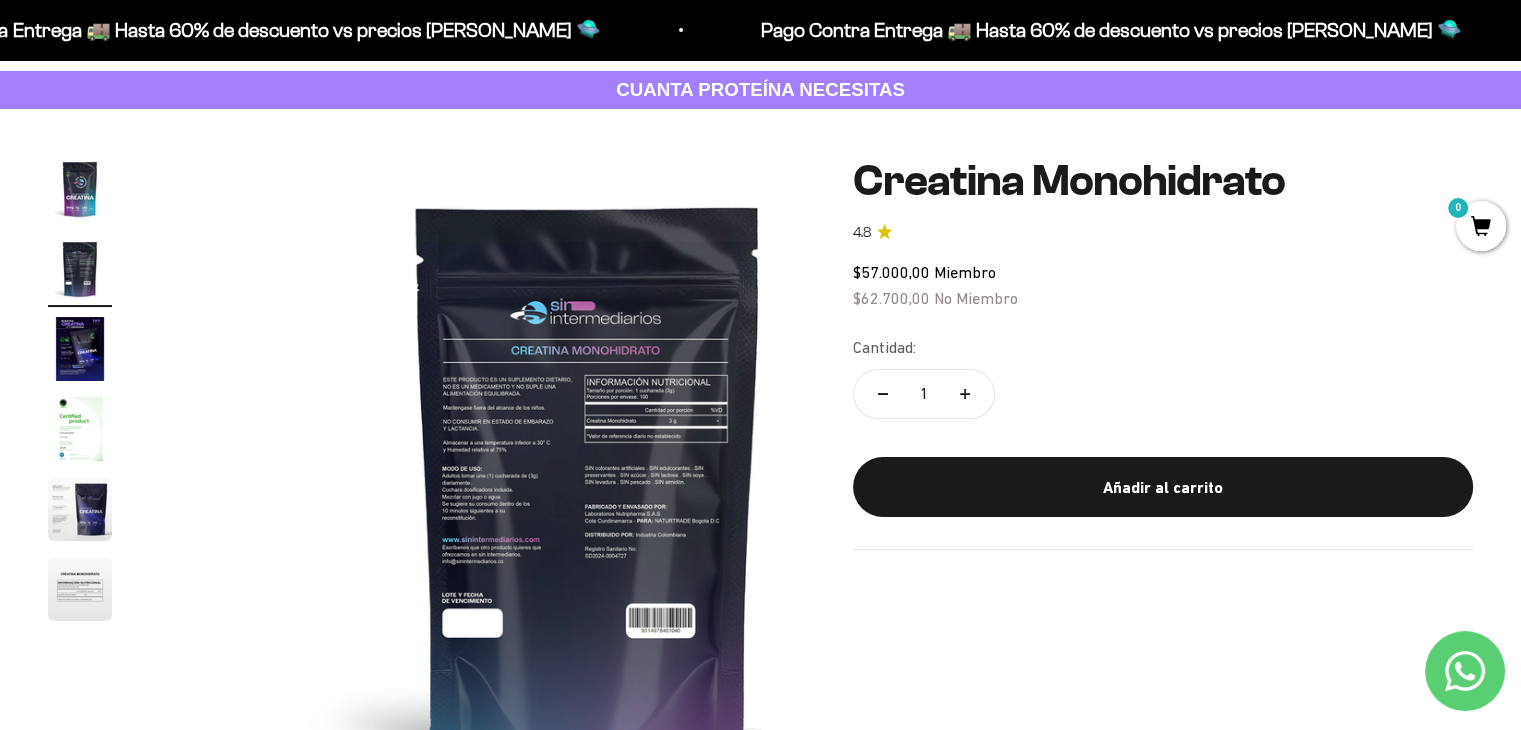 scroll, scrollTop: 0, scrollLeft: 669, axis: horizontal 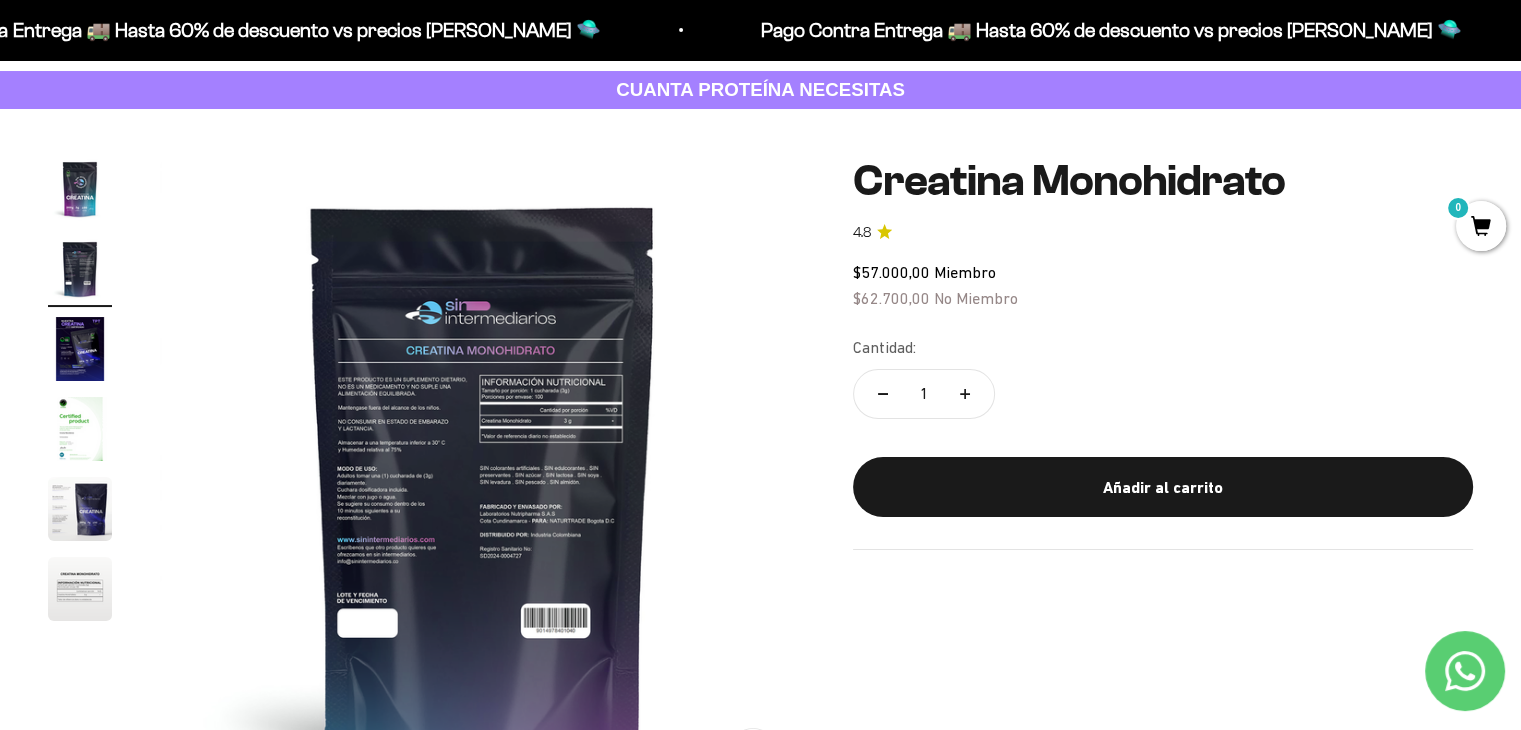 click at bounding box center (482, 479) 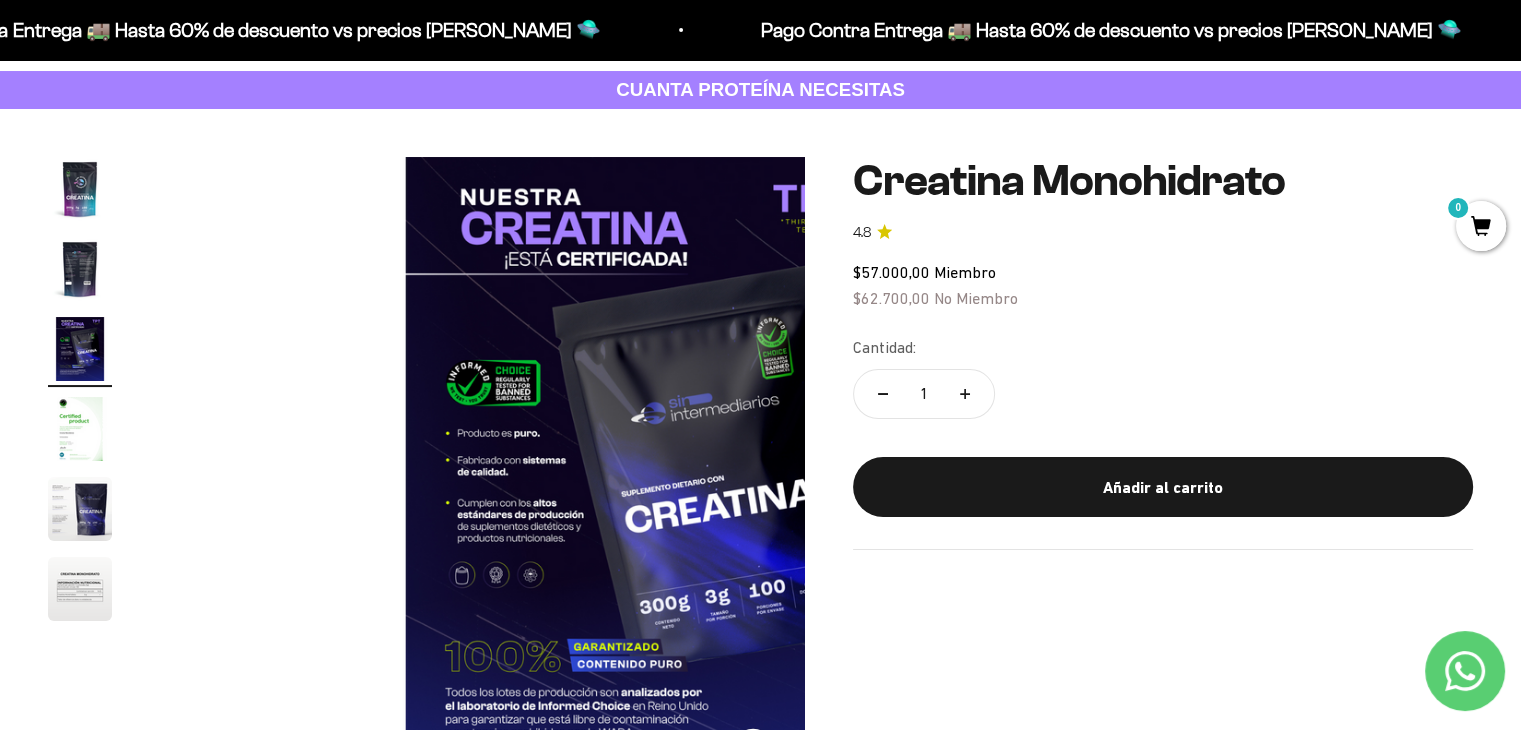 scroll, scrollTop: 0, scrollLeft: 1338, axis: horizontal 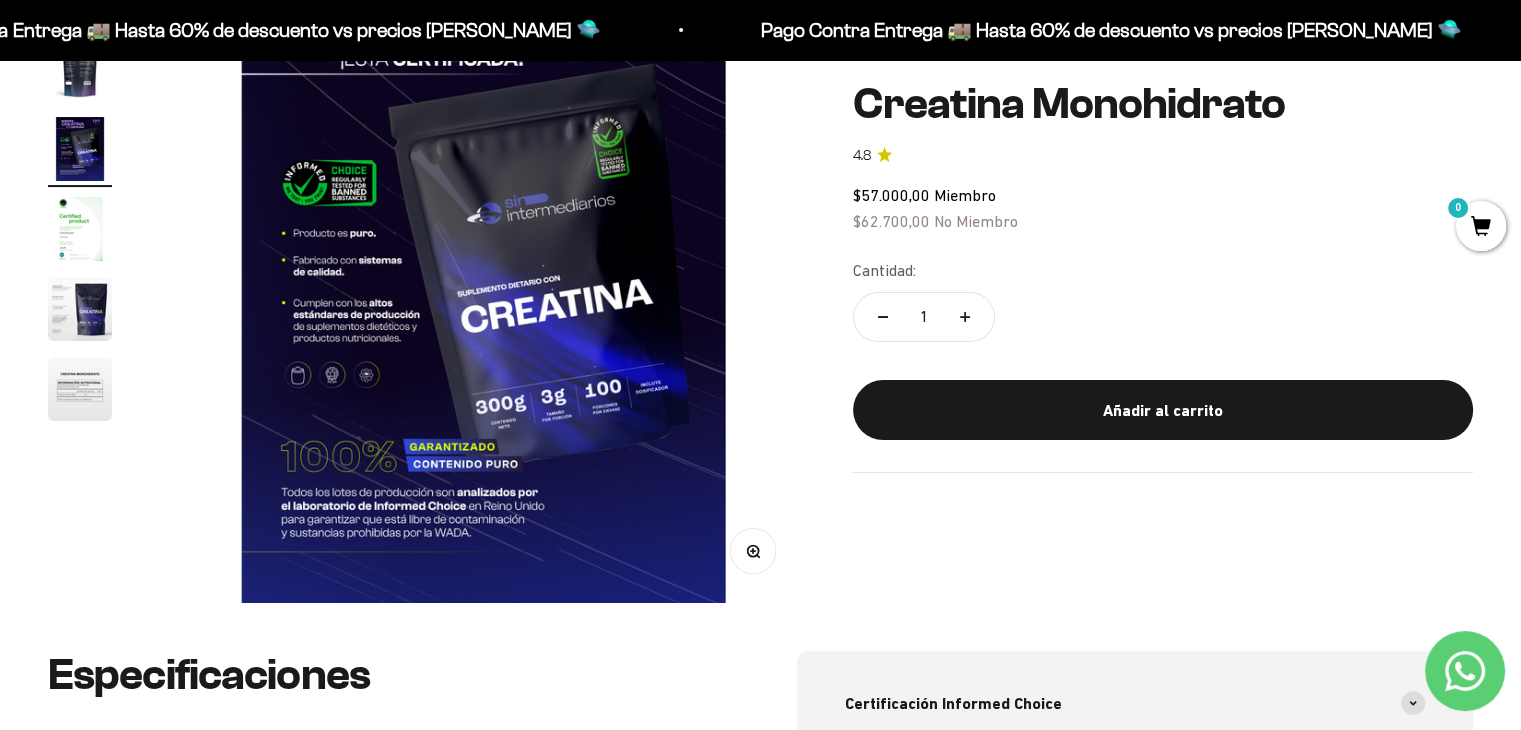 click at bounding box center [483, 279] 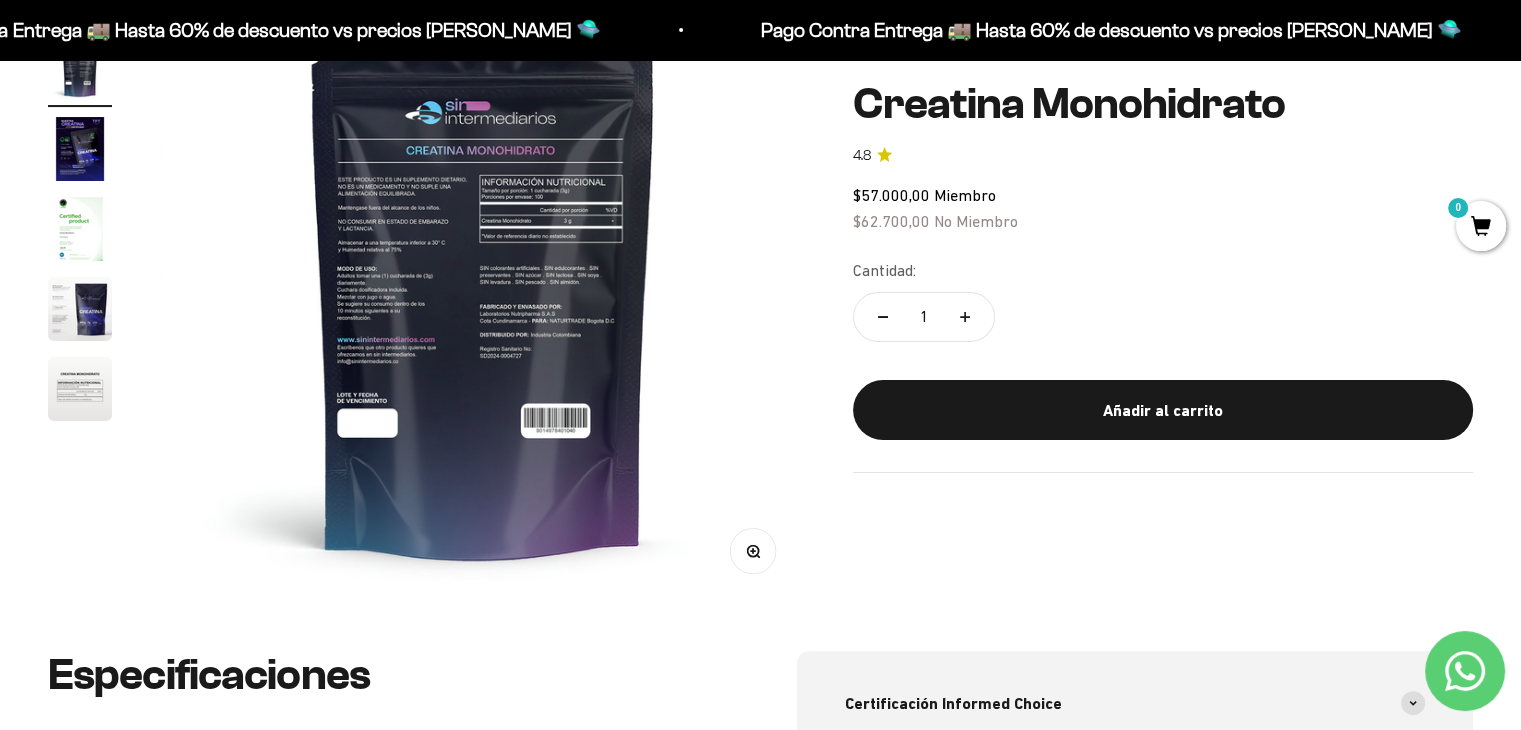 click at bounding box center [482, 279] 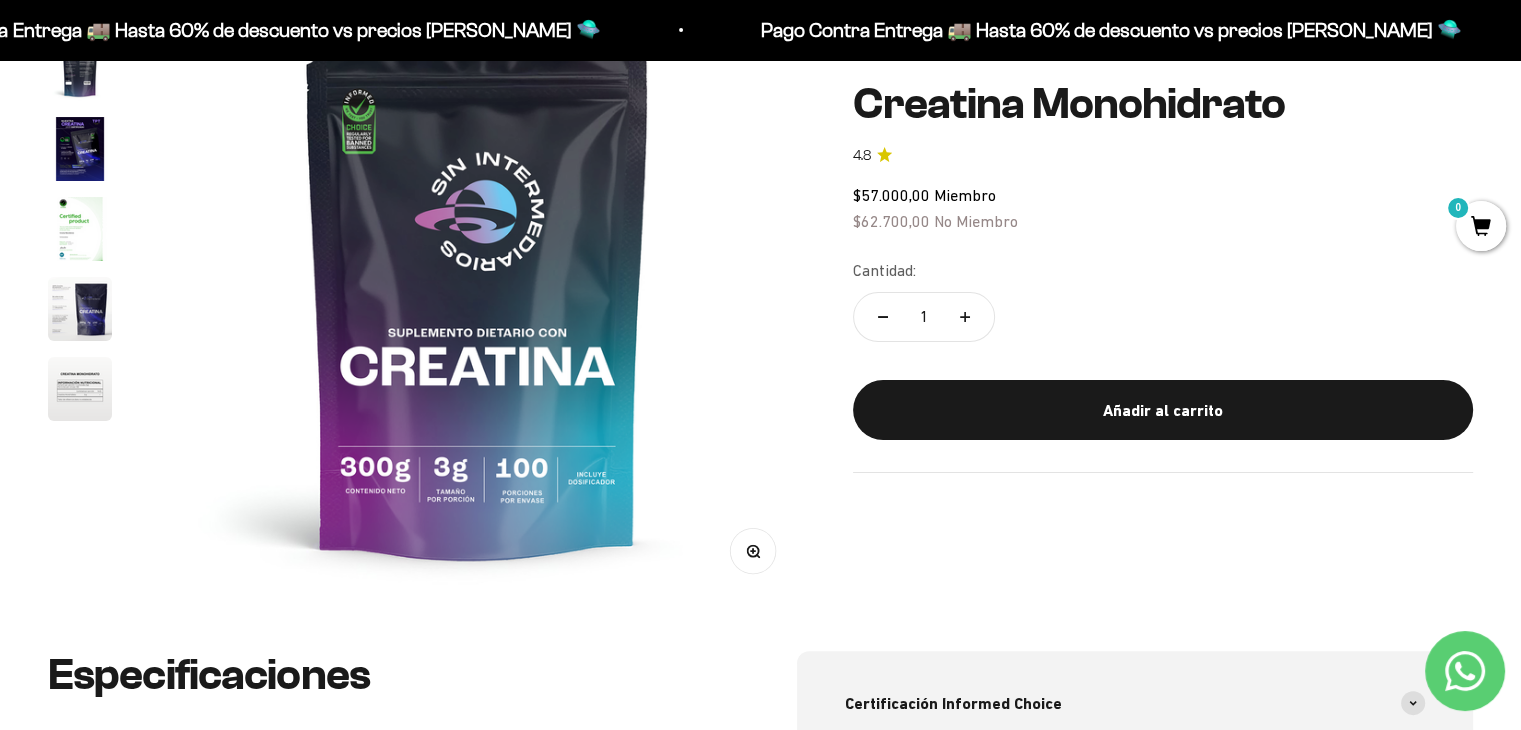 scroll, scrollTop: 0, scrollLeft: 0, axis: both 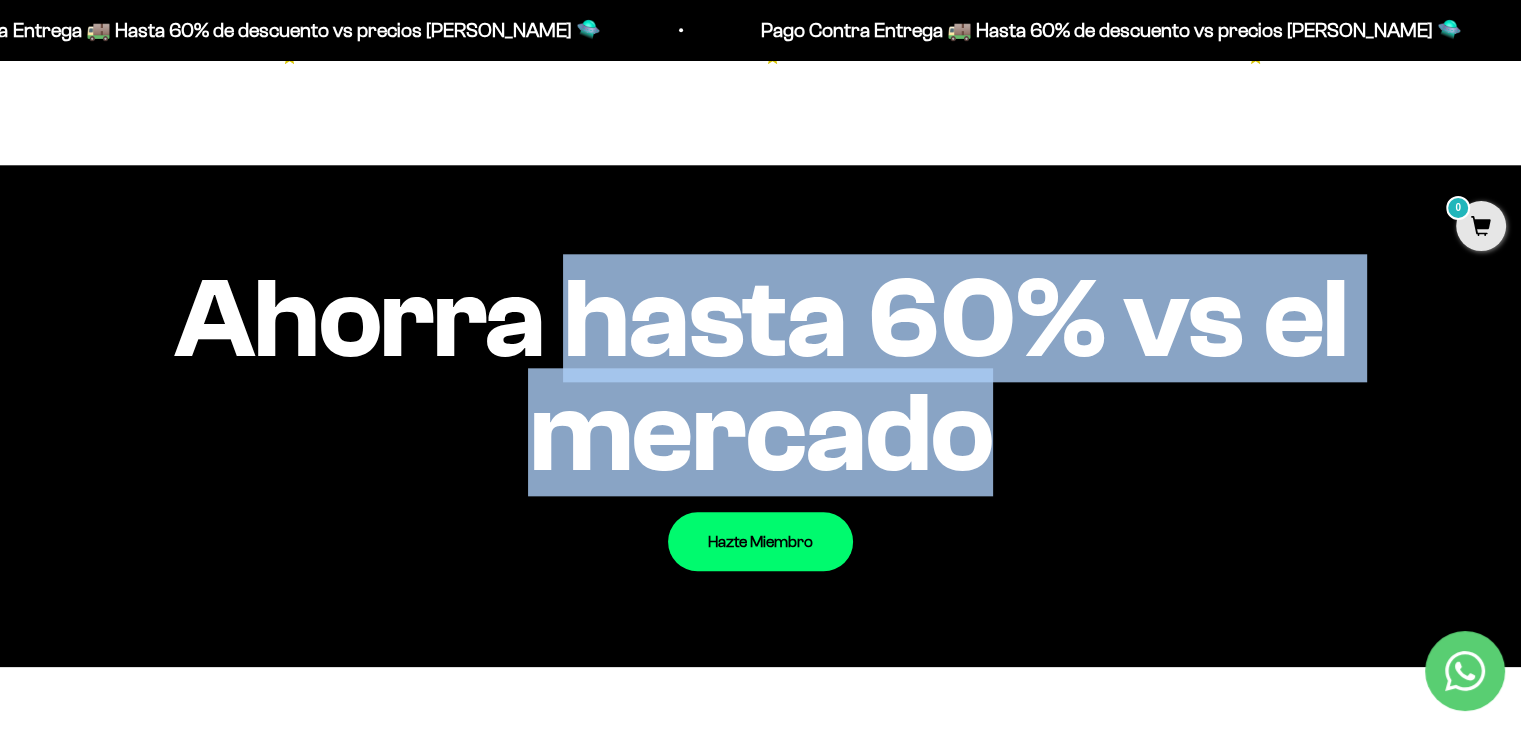 drag, startPoint x: 770, startPoint y: 357, endPoint x: 1256, endPoint y: 466, distance: 498.07327 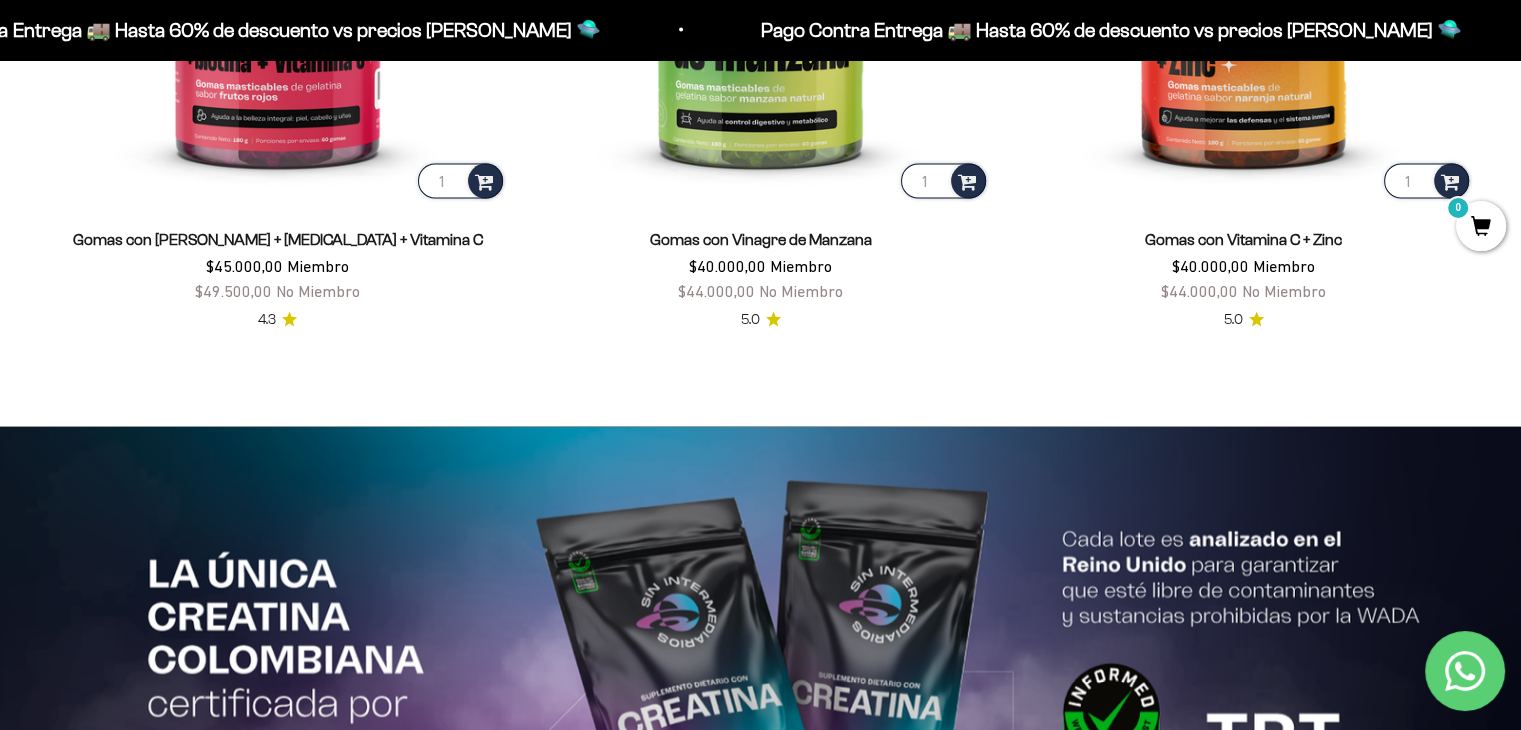 scroll, scrollTop: 4100, scrollLeft: 0, axis: vertical 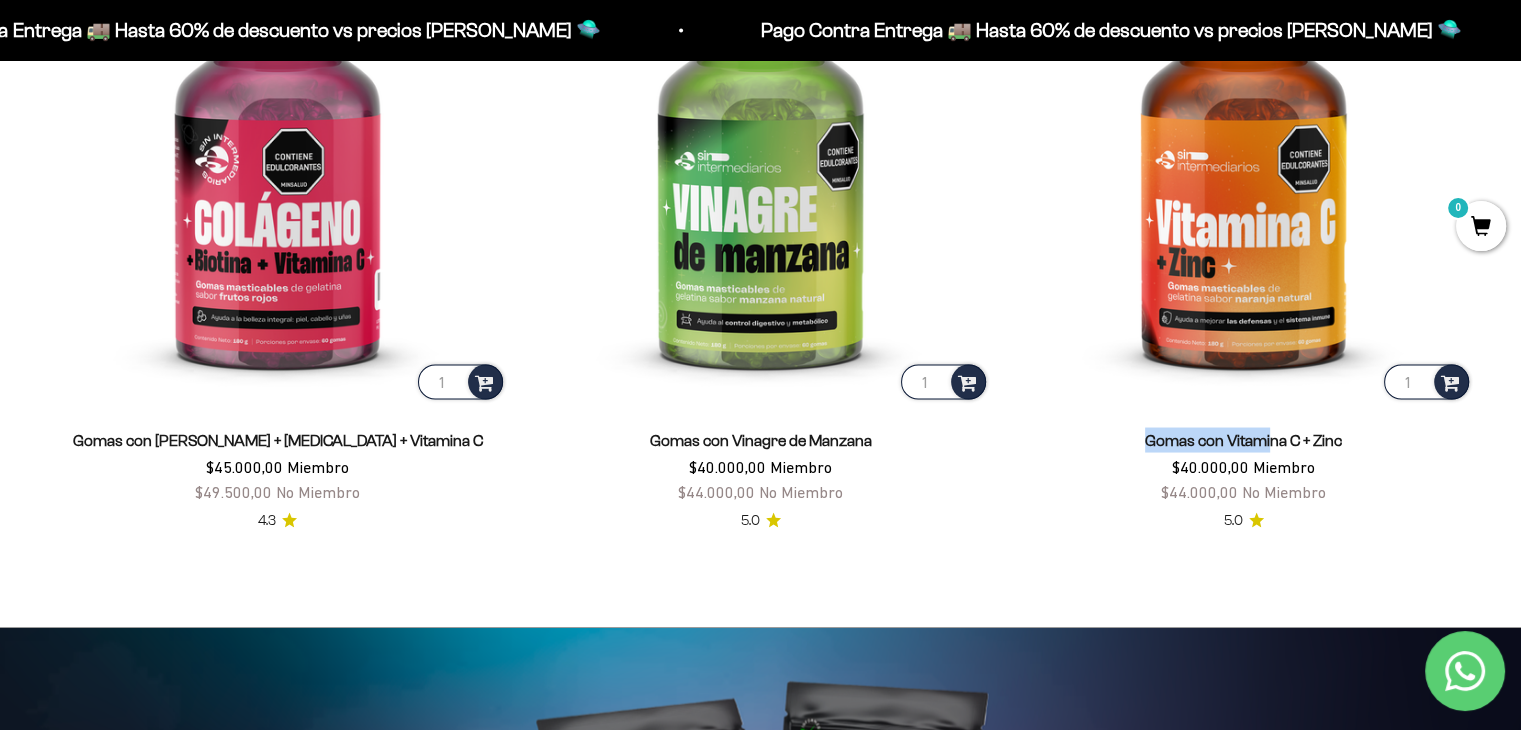 drag, startPoint x: 1148, startPoint y: 423, endPoint x: 1269, endPoint y: 433, distance: 121.41252 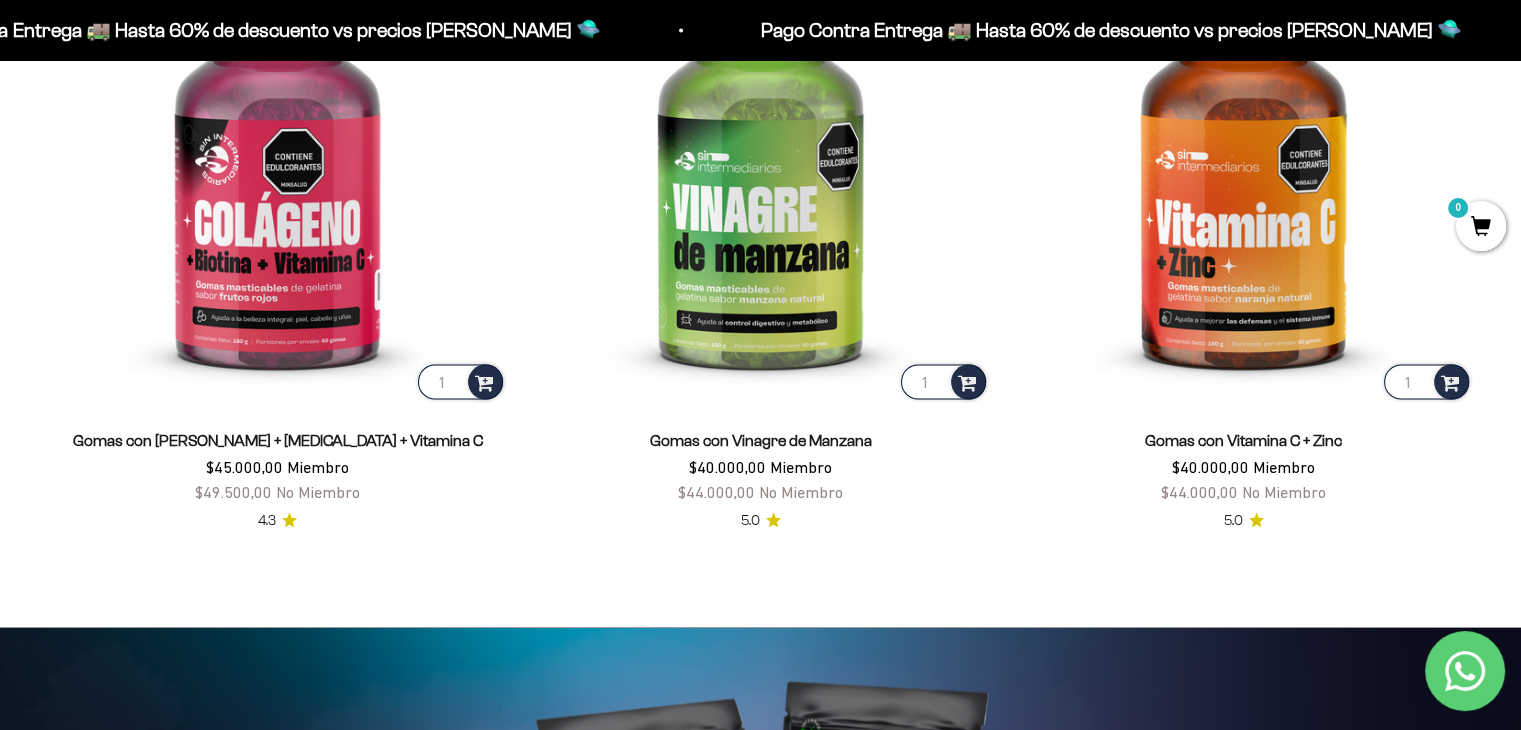 click on "Gomas con Colageno + Biotina + Vitamina C $45.000,00   Miembro $49.500,00   No Miembro" at bounding box center [277, 466] 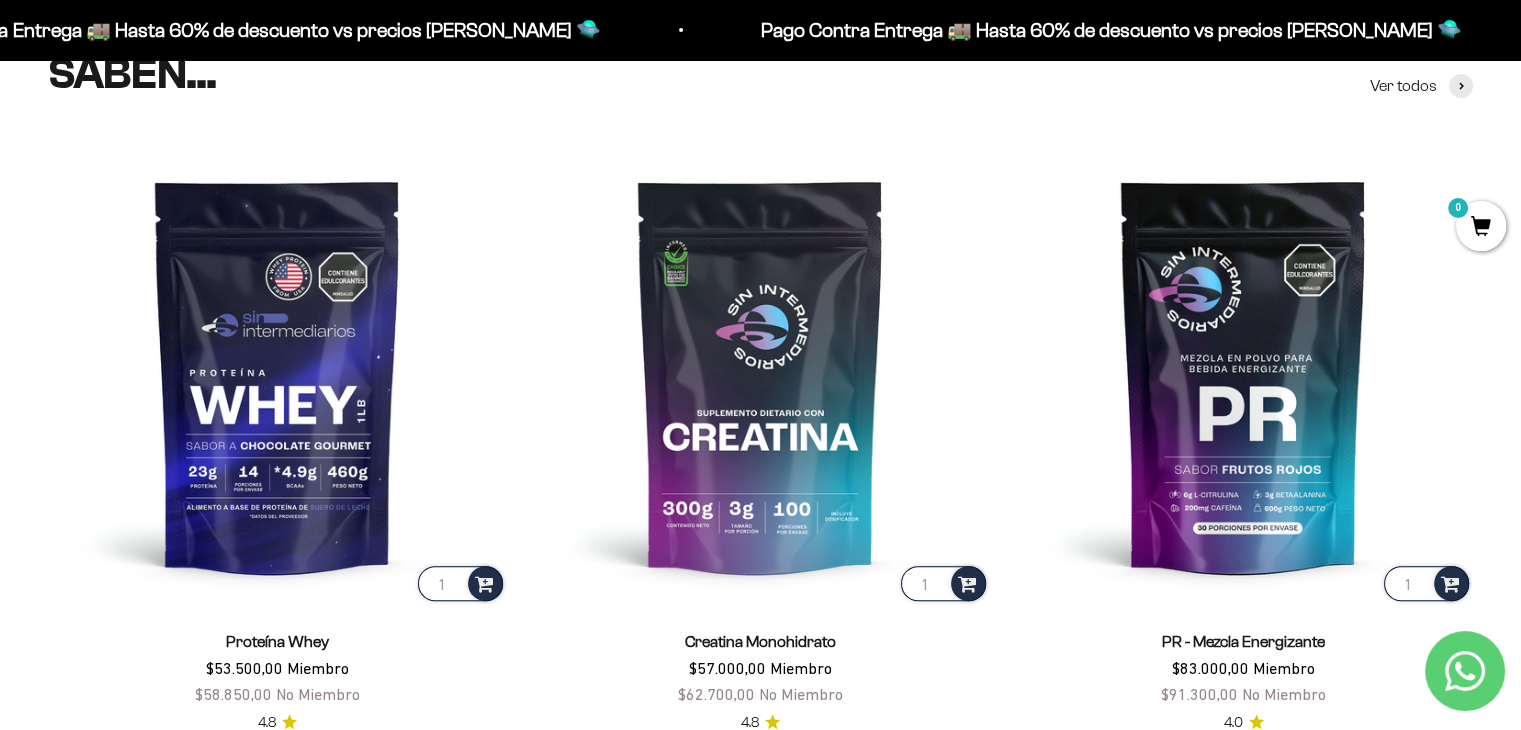 scroll, scrollTop: 800, scrollLeft: 0, axis: vertical 